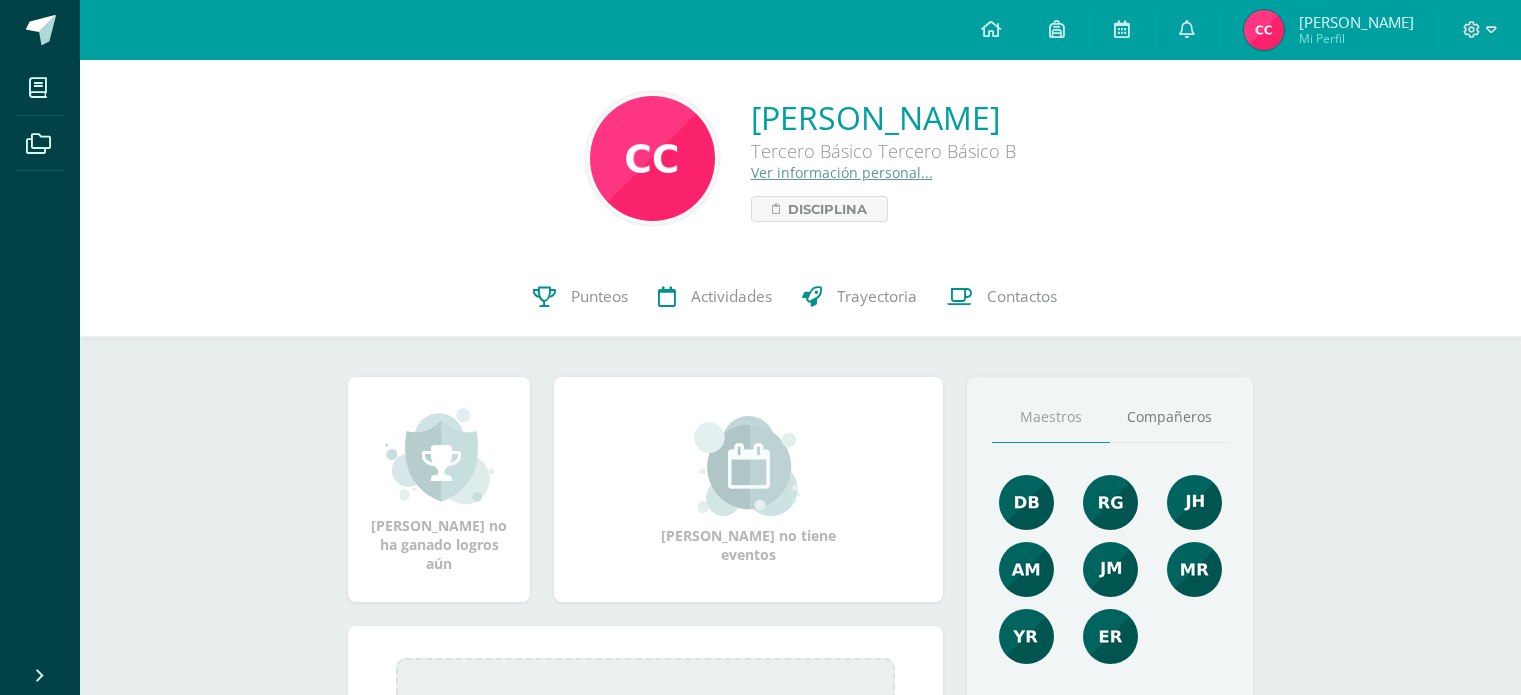 scroll, scrollTop: 0, scrollLeft: 0, axis: both 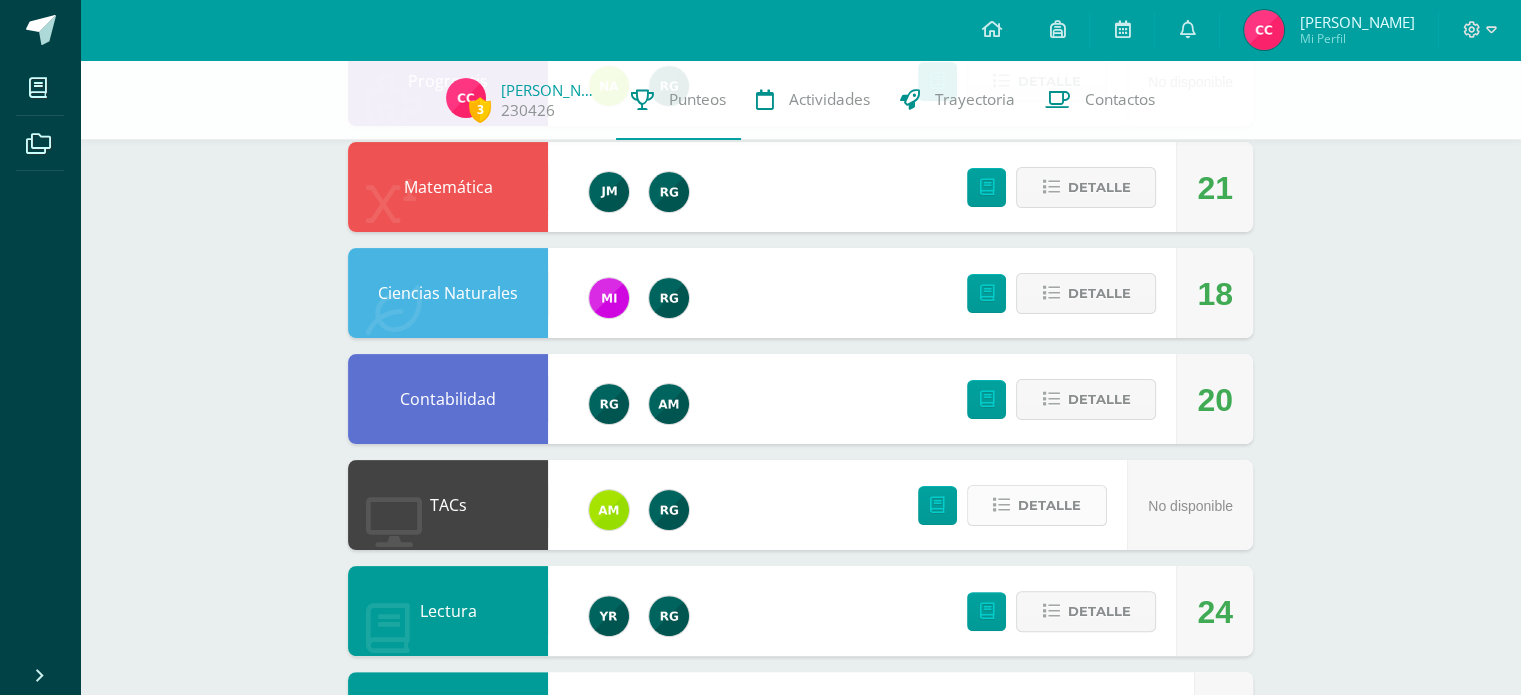 click on "Detalle" at bounding box center (1037, 505) 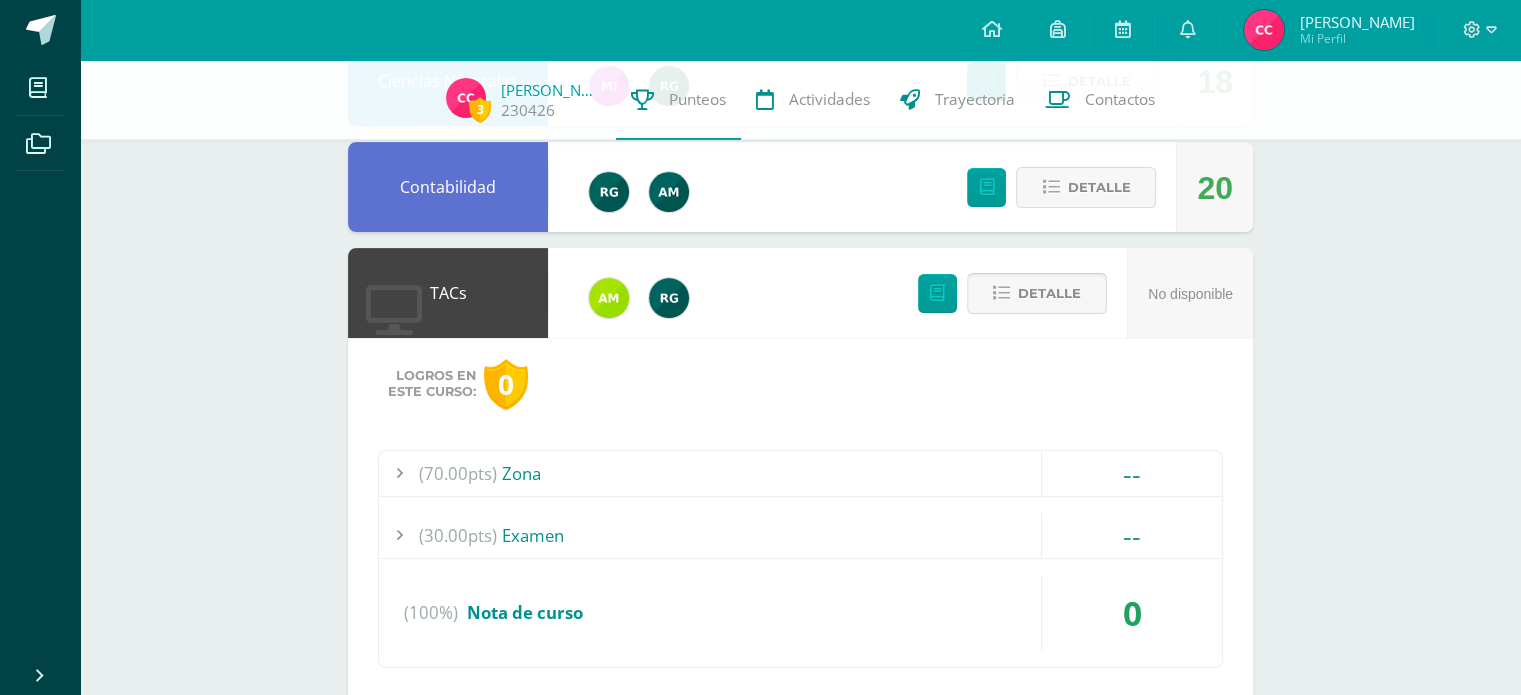 scroll, scrollTop: 612, scrollLeft: 0, axis: vertical 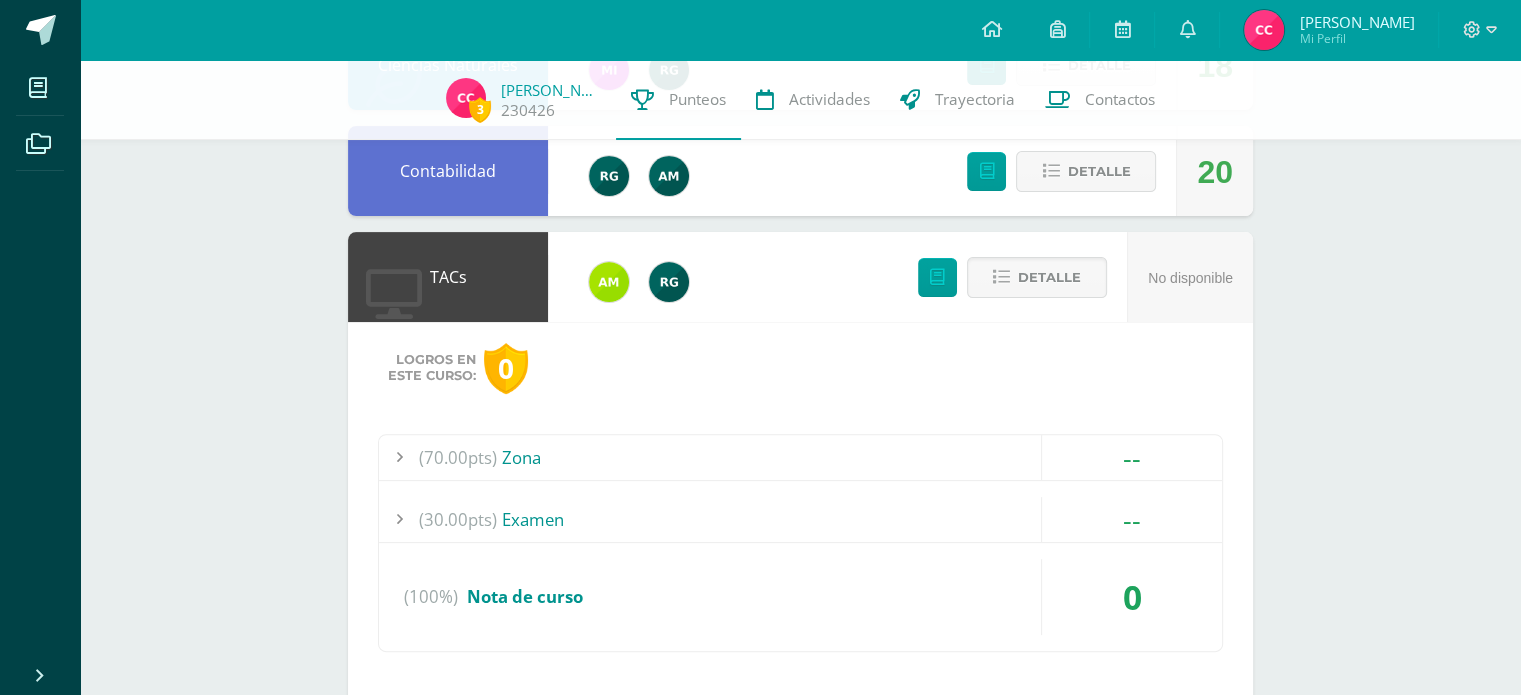 click on "--" at bounding box center [1132, 457] 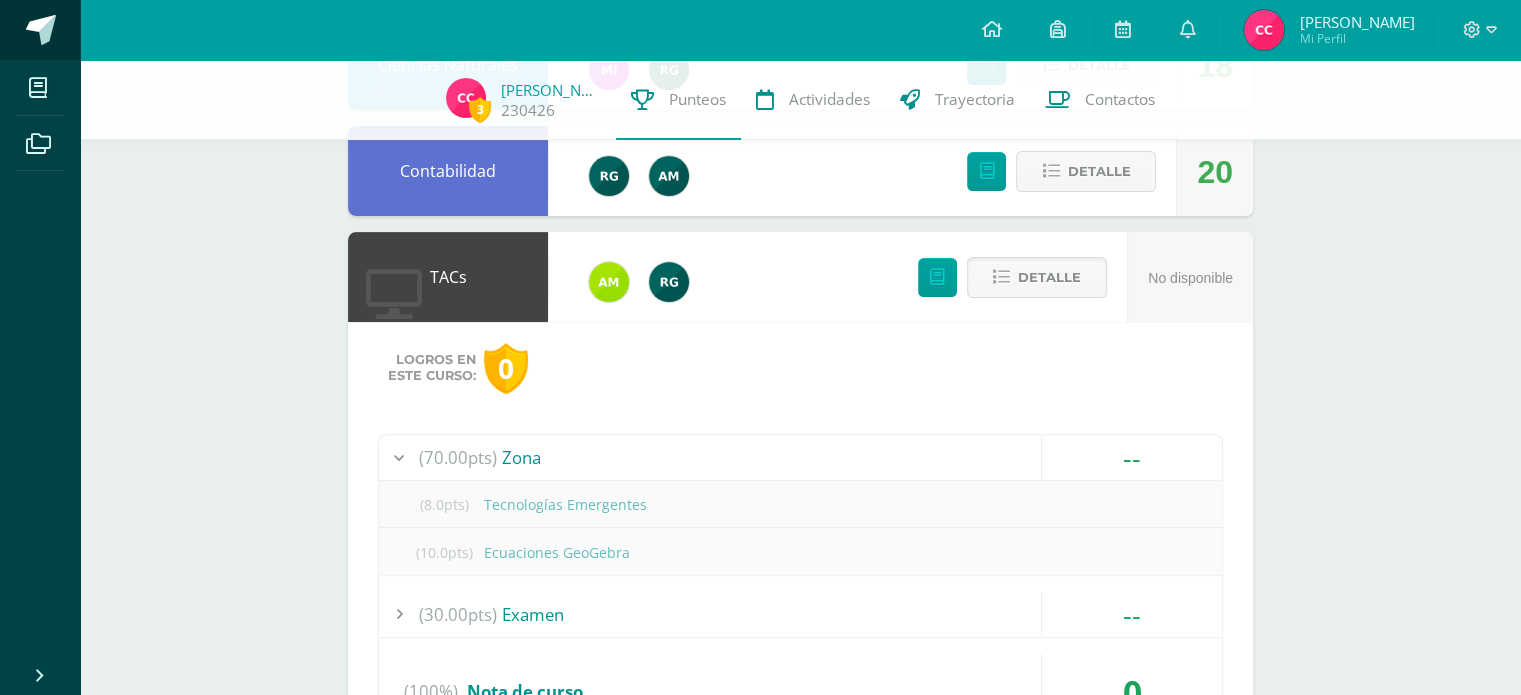 click at bounding box center [41, 30] 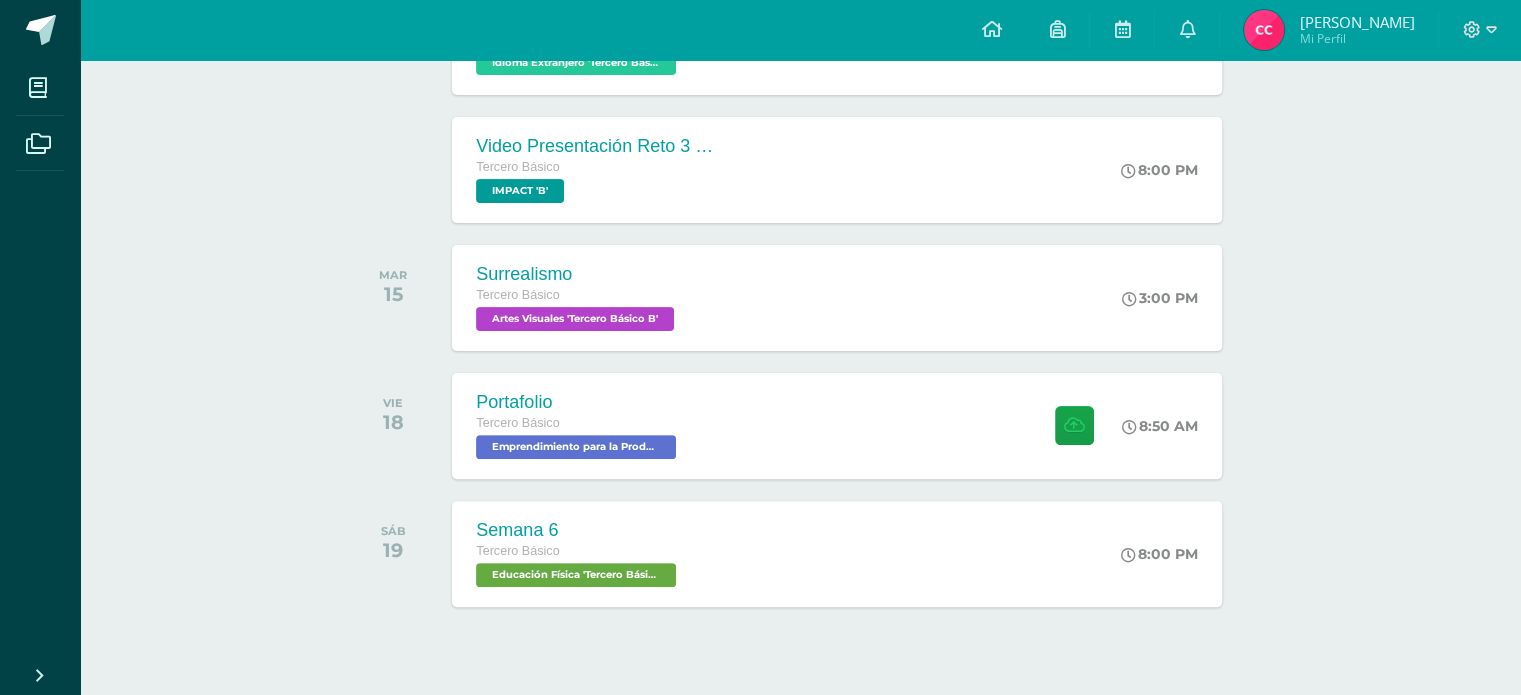 scroll, scrollTop: 570, scrollLeft: 0, axis: vertical 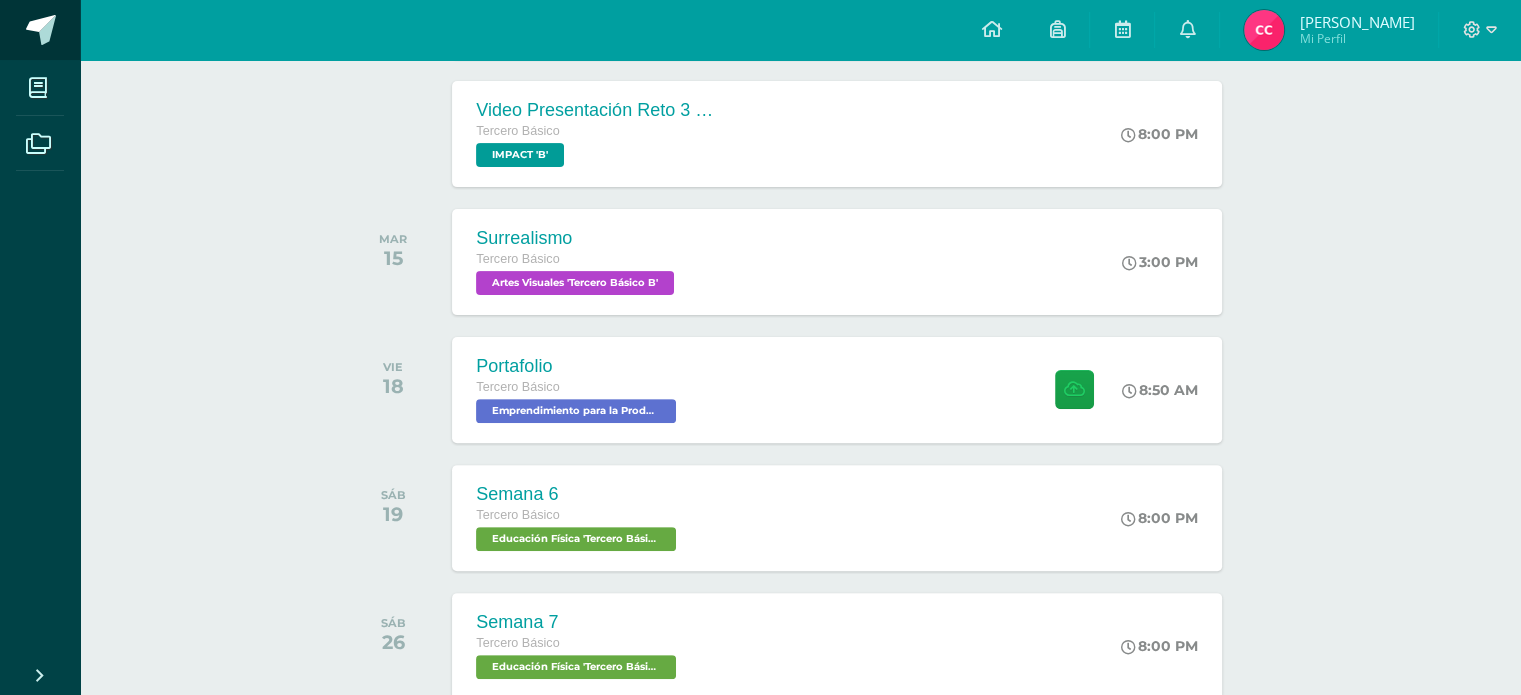 click at bounding box center (110, 31) 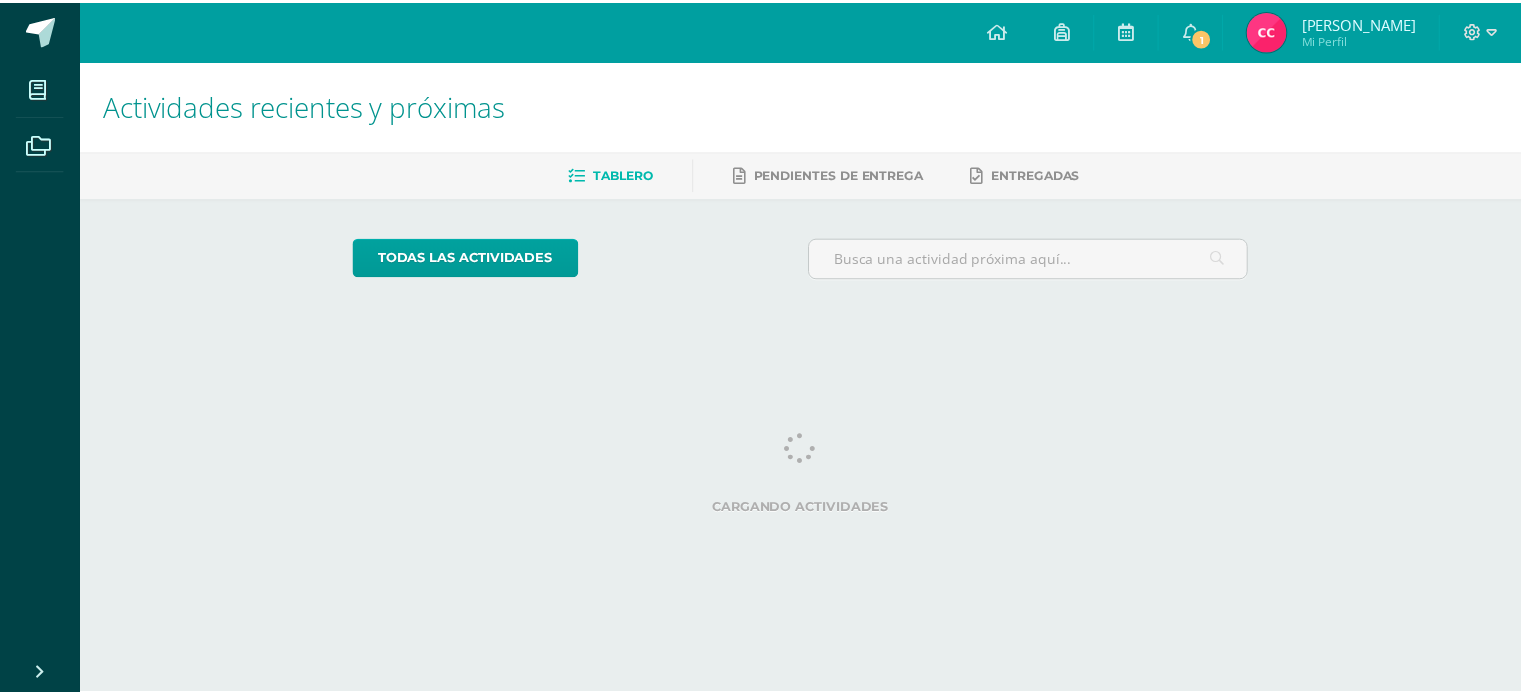 scroll, scrollTop: 0, scrollLeft: 0, axis: both 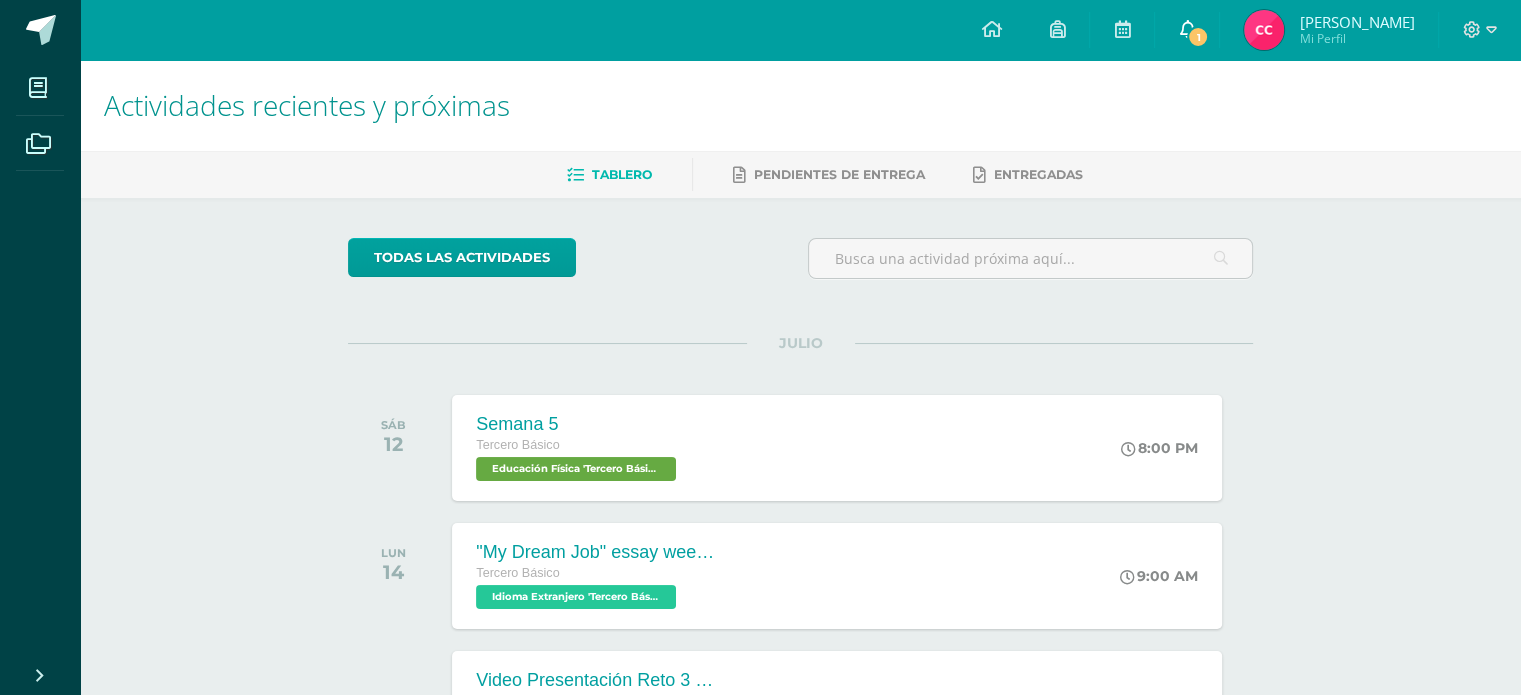 click on "1" at bounding box center (1187, 30) 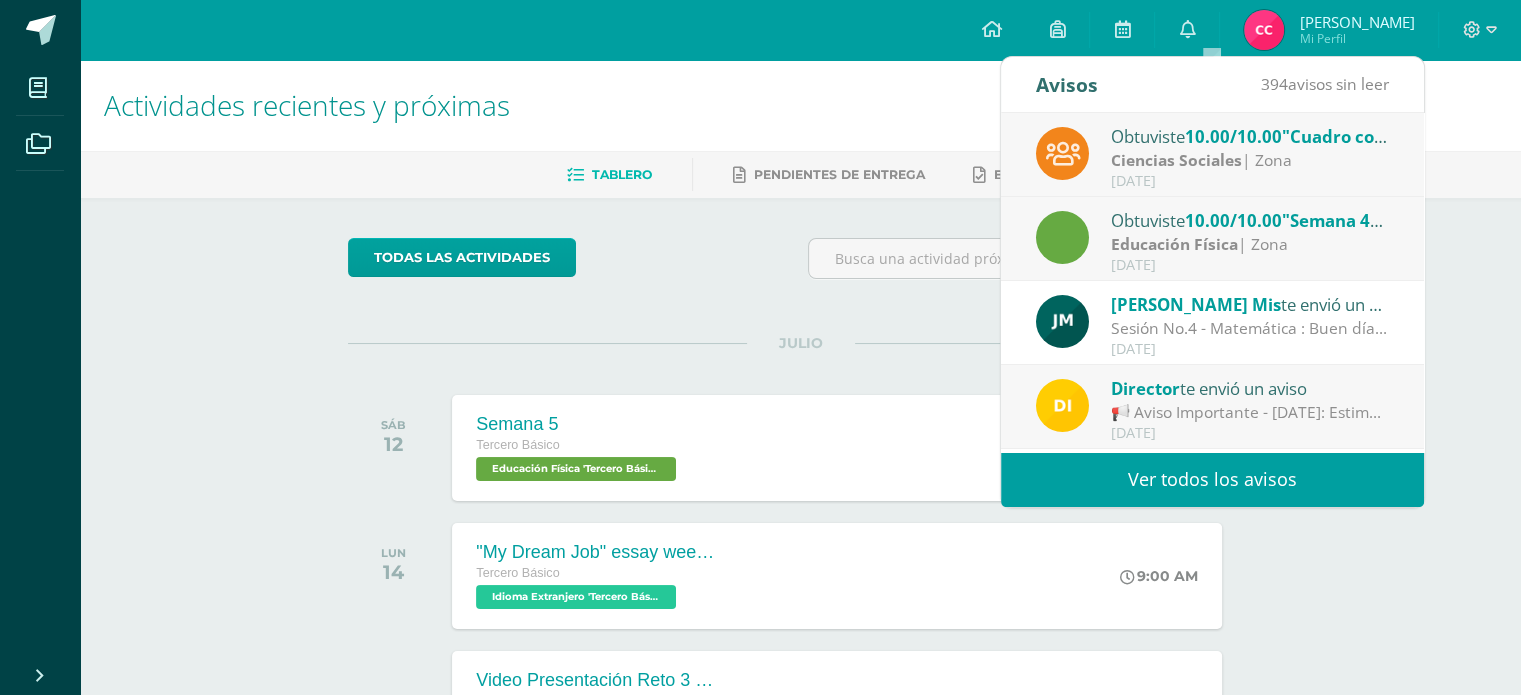 click on "Actividades recientes y próximas" at bounding box center (800, 105) 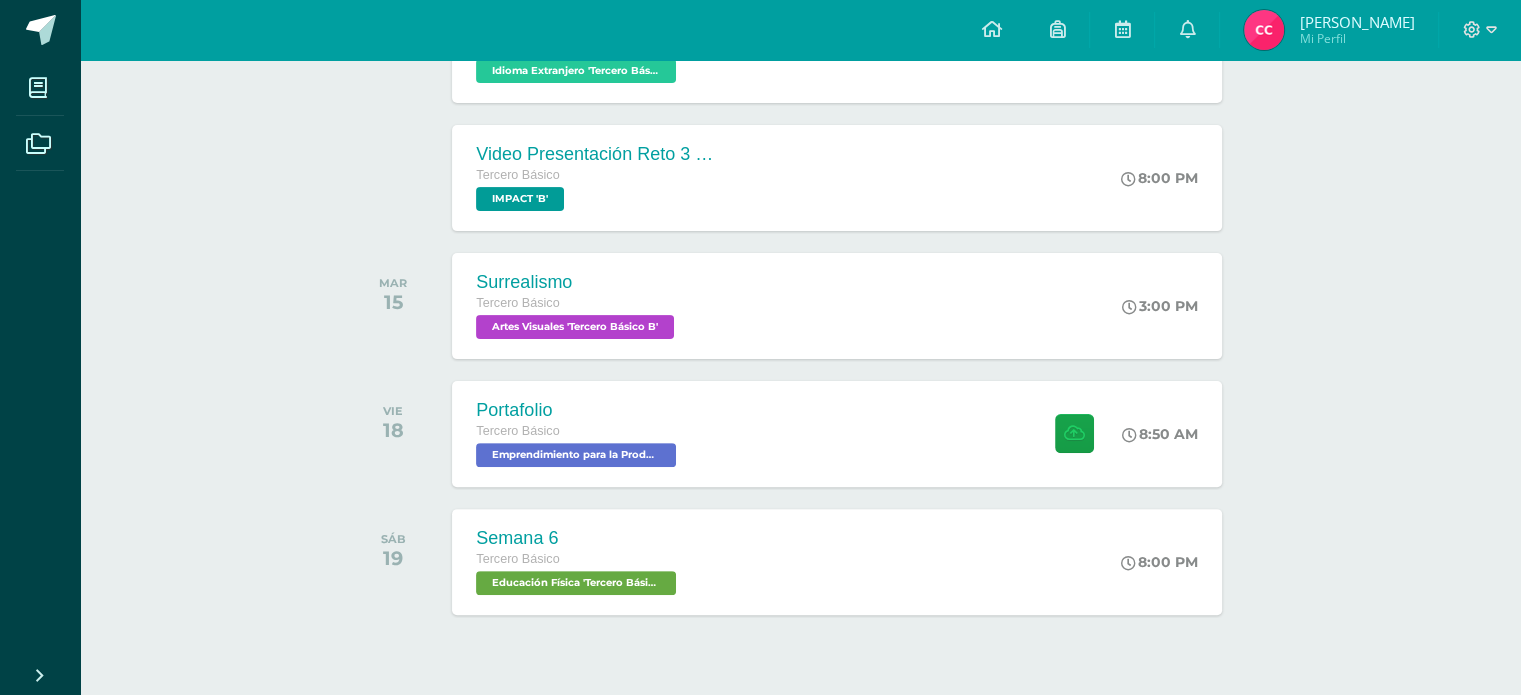 scroll, scrollTop: 571, scrollLeft: 0, axis: vertical 